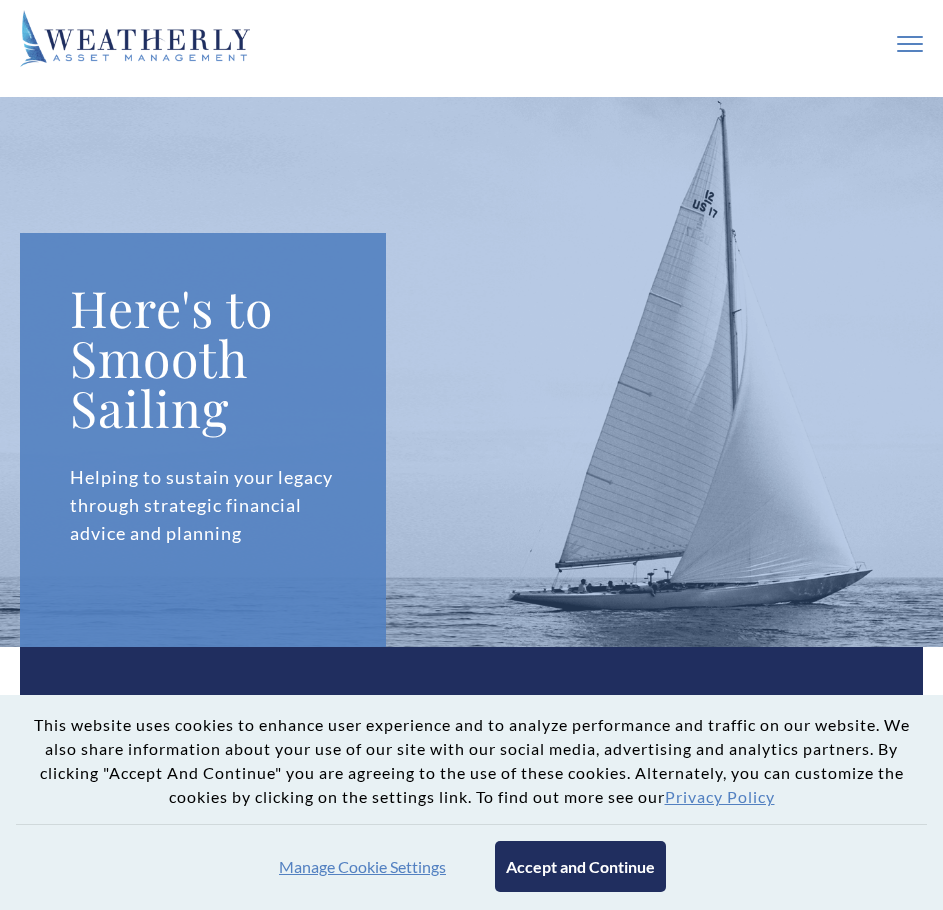 scroll, scrollTop: 0, scrollLeft: 0, axis: both 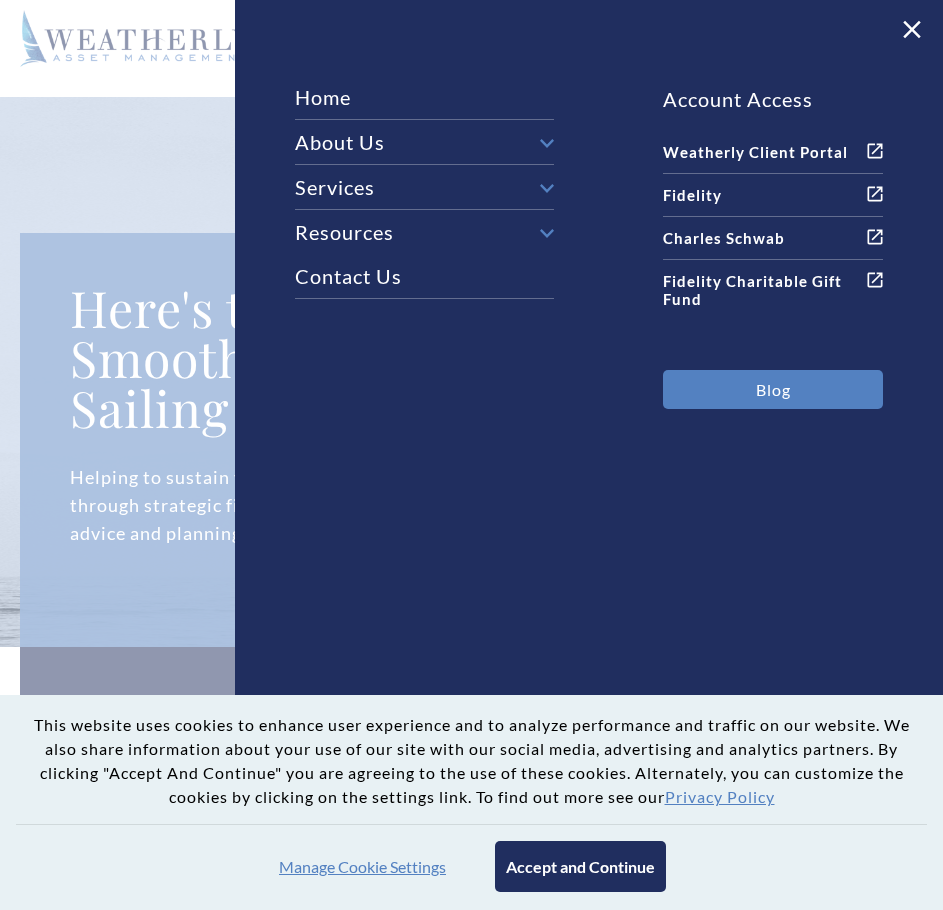 click on "About Us
Our Team
Culture and Community
In the News
Quarterly Letters
ADV, Compliance & Disclosures" at bounding box center [424, 142] 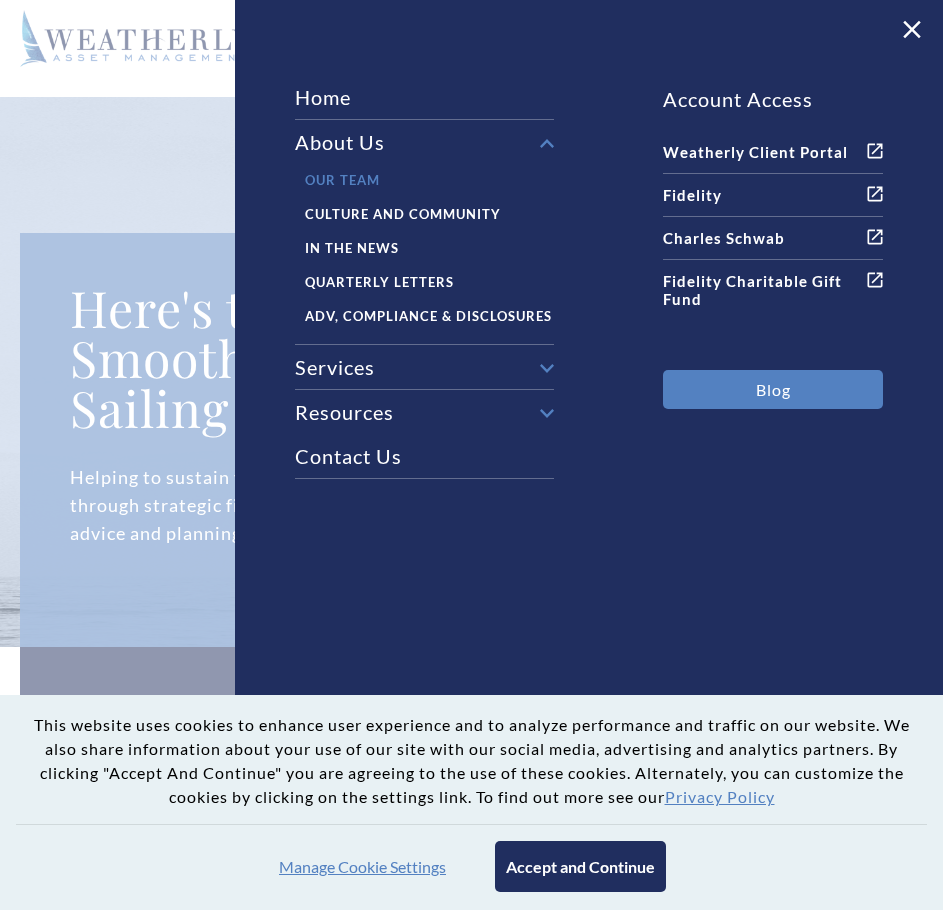 click on "Our Team" at bounding box center (342, 180) 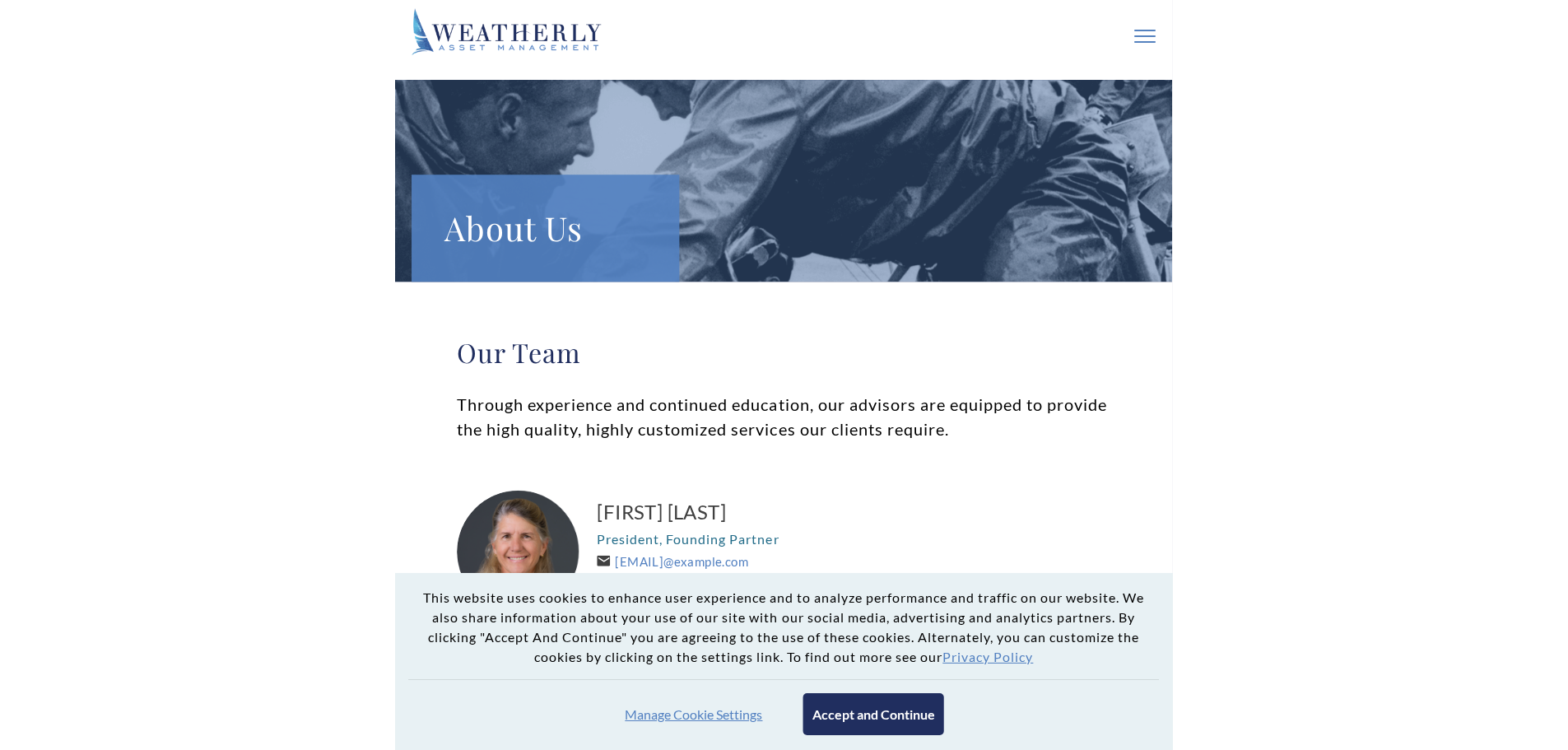 scroll, scrollTop: 0, scrollLeft: 0, axis: both 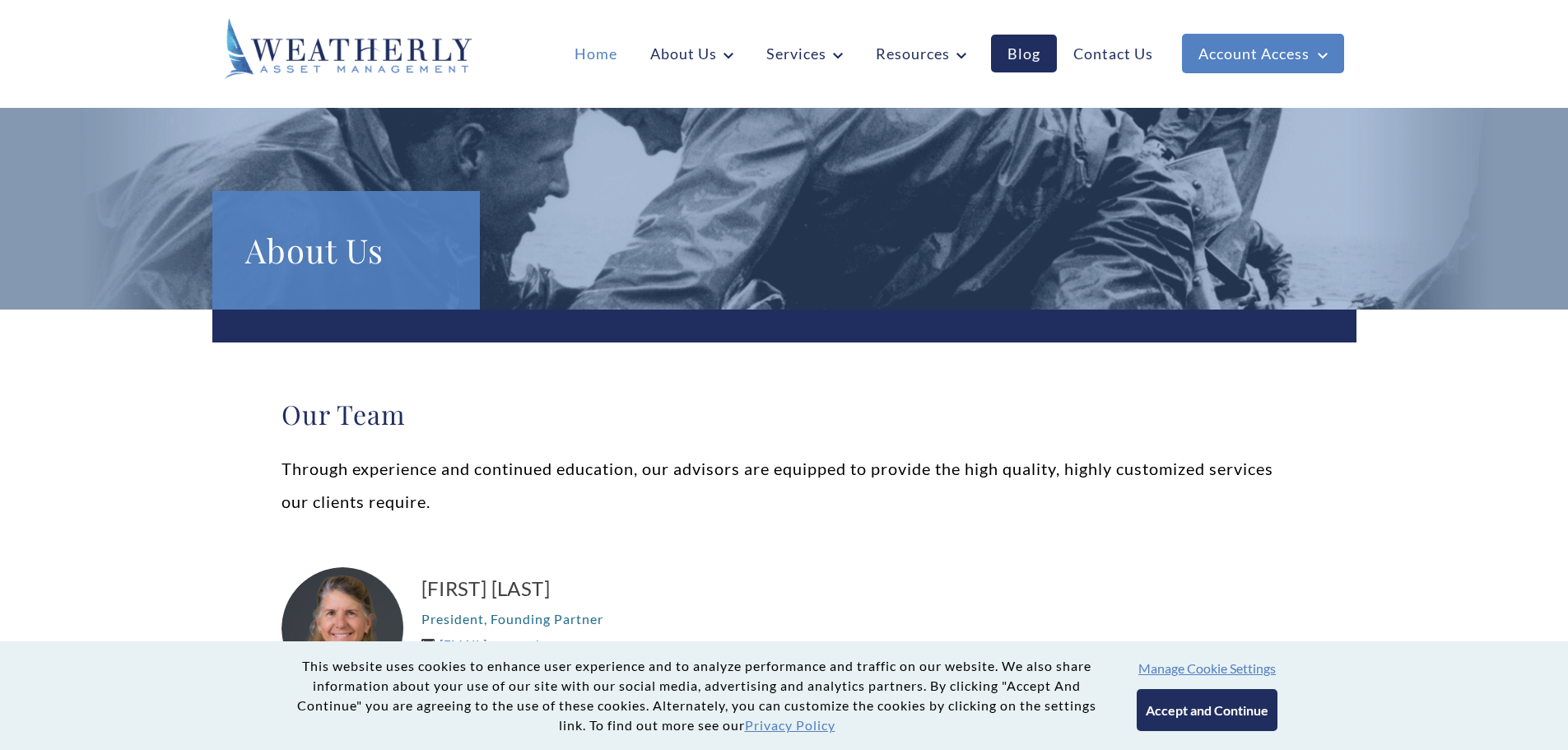 click on "Home" at bounding box center (596, 54) 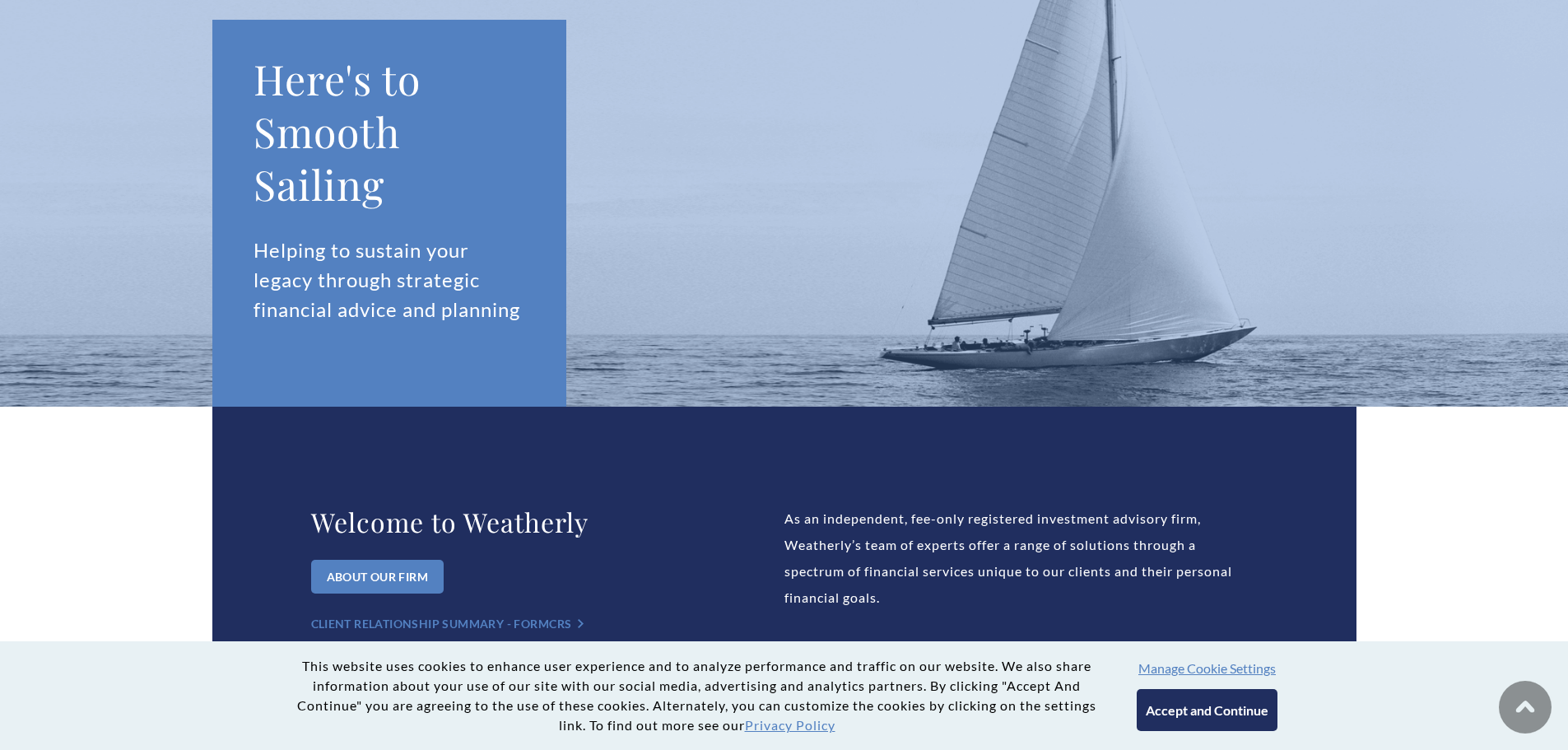 scroll, scrollTop: 0, scrollLeft: 0, axis: both 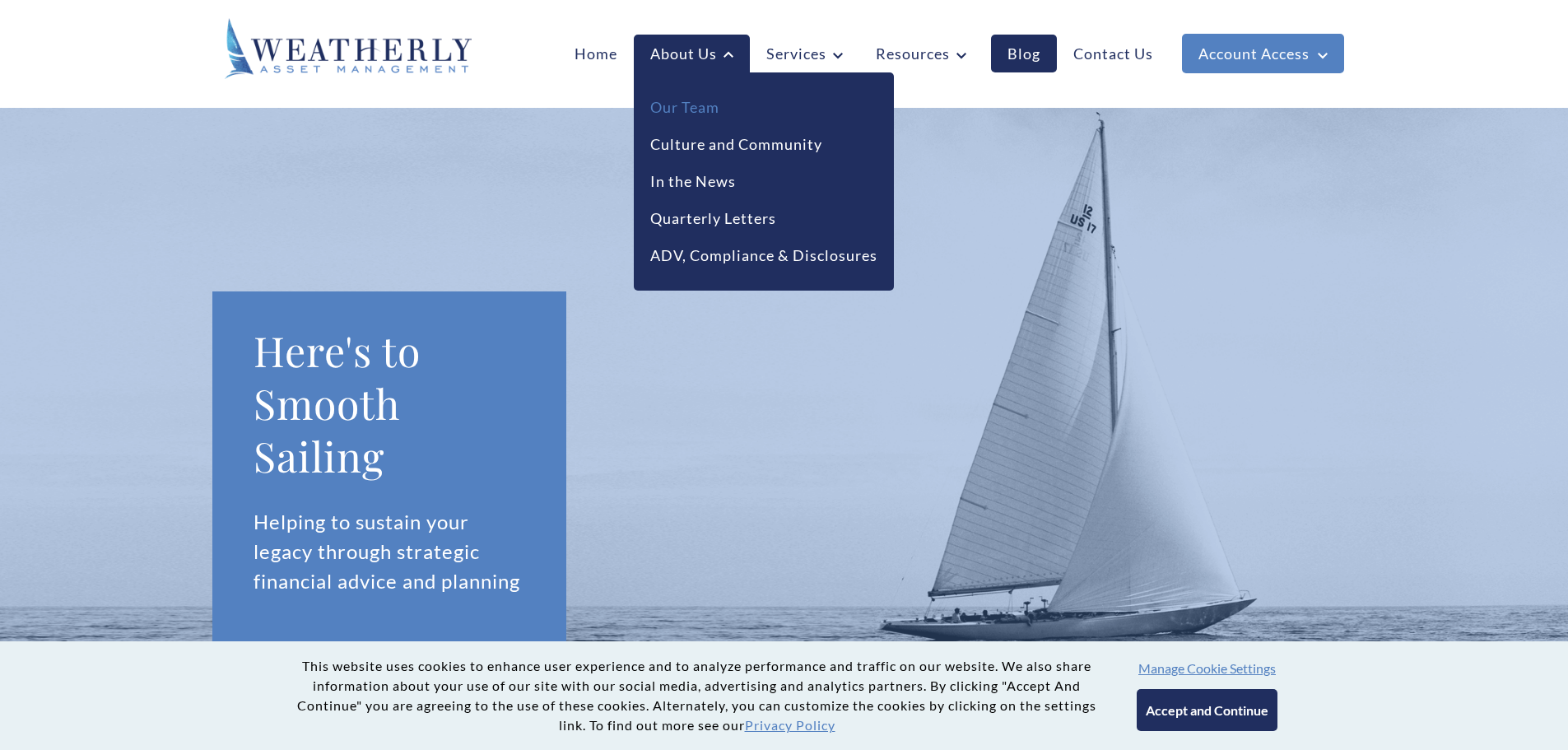 click on "Our Team" at bounding box center (685, 107) 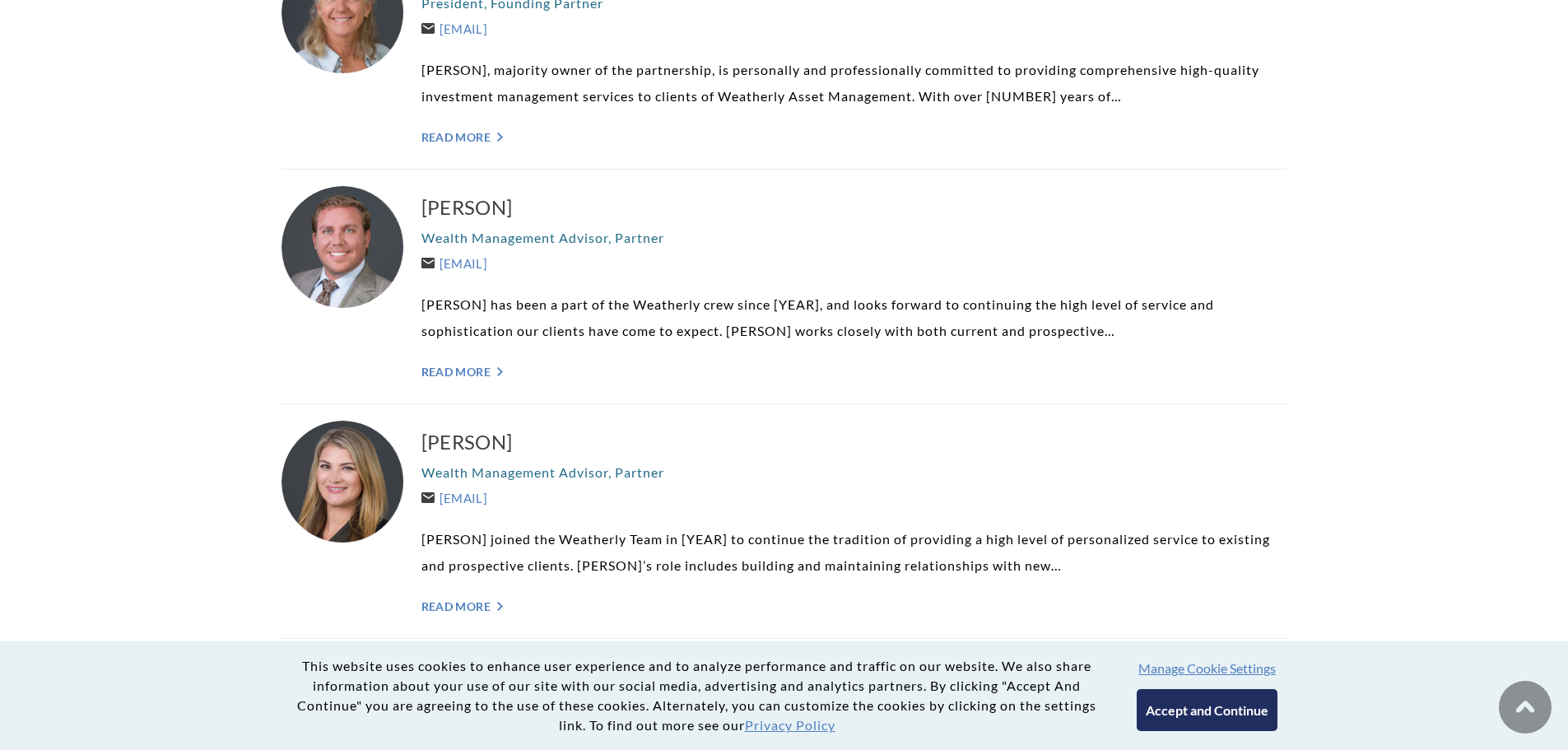 scroll, scrollTop: 344, scrollLeft: 0, axis: vertical 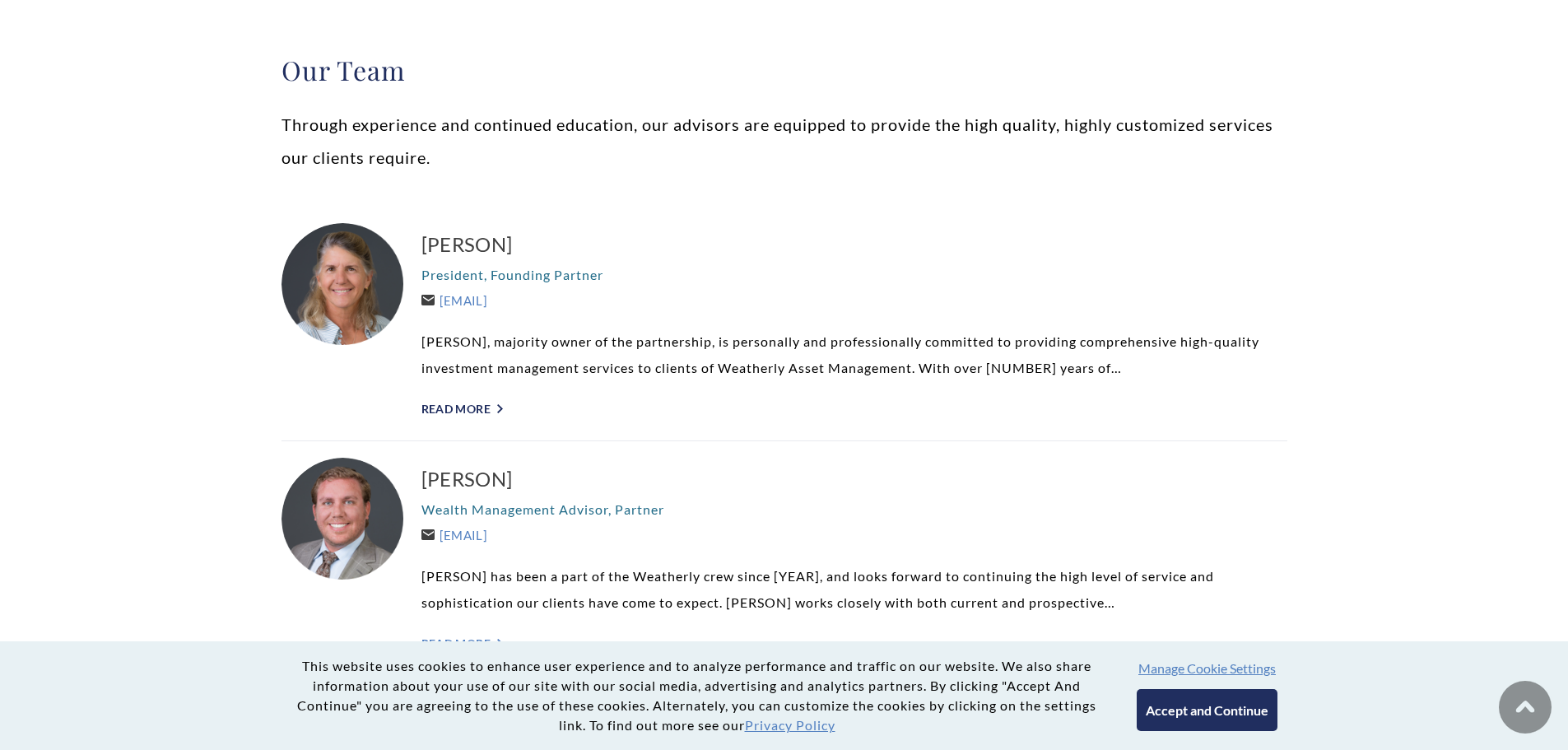 click on "Read More
">" at bounding box center (854, 408) 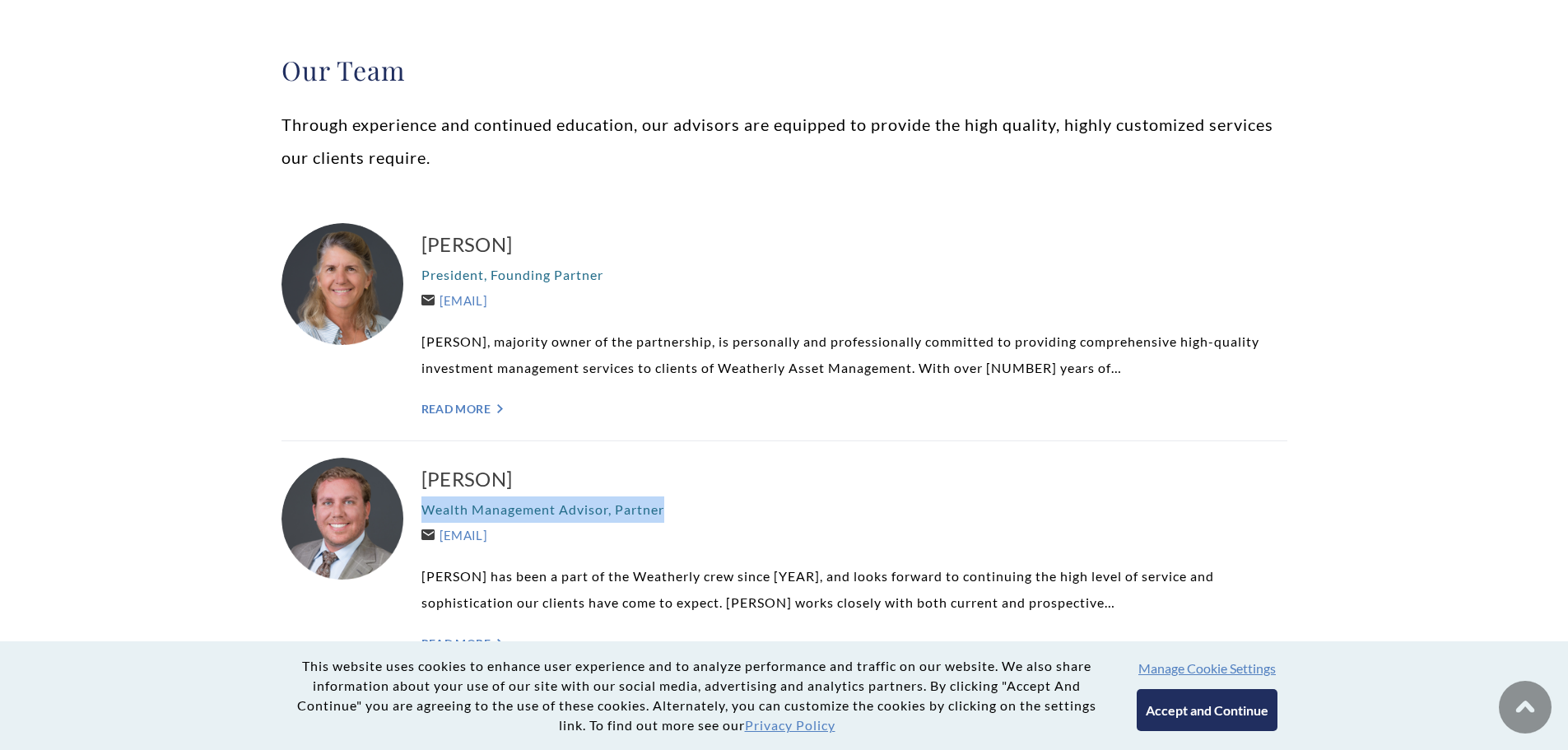drag, startPoint x: 689, startPoint y: 501, endPoint x: 423, endPoint y: 509, distance: 266.12027 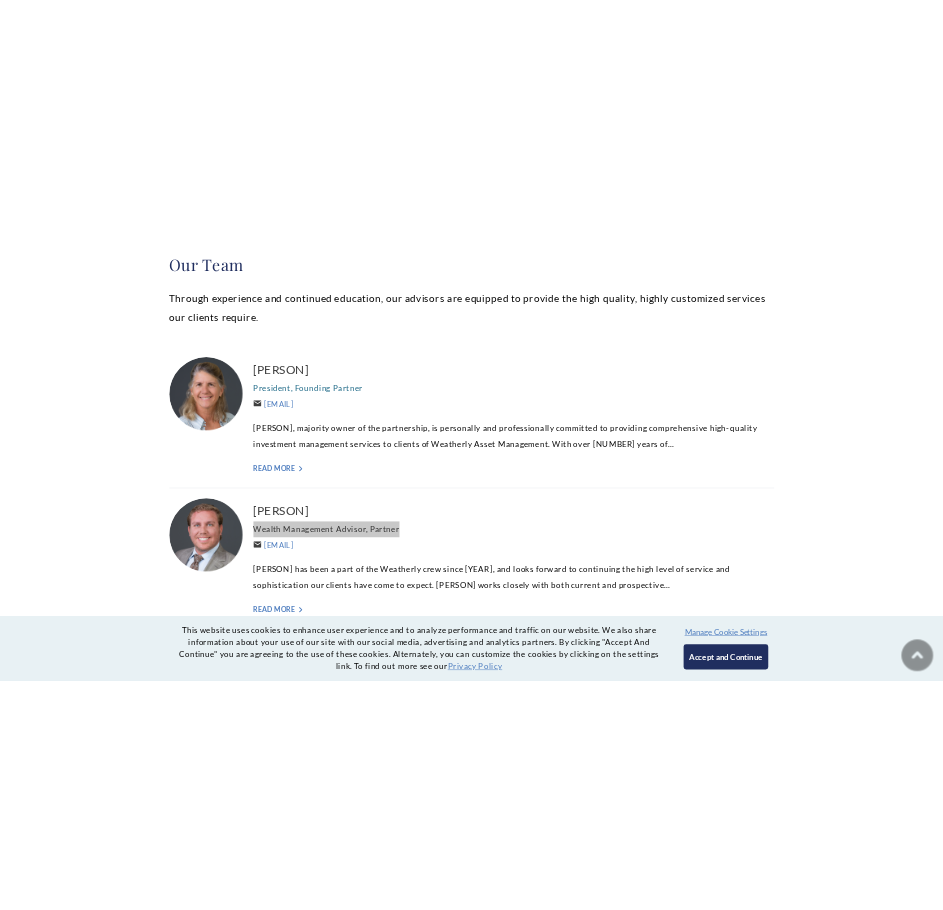 scroll, scrollTop: 751, scrollLeft: 0, axis: vertical 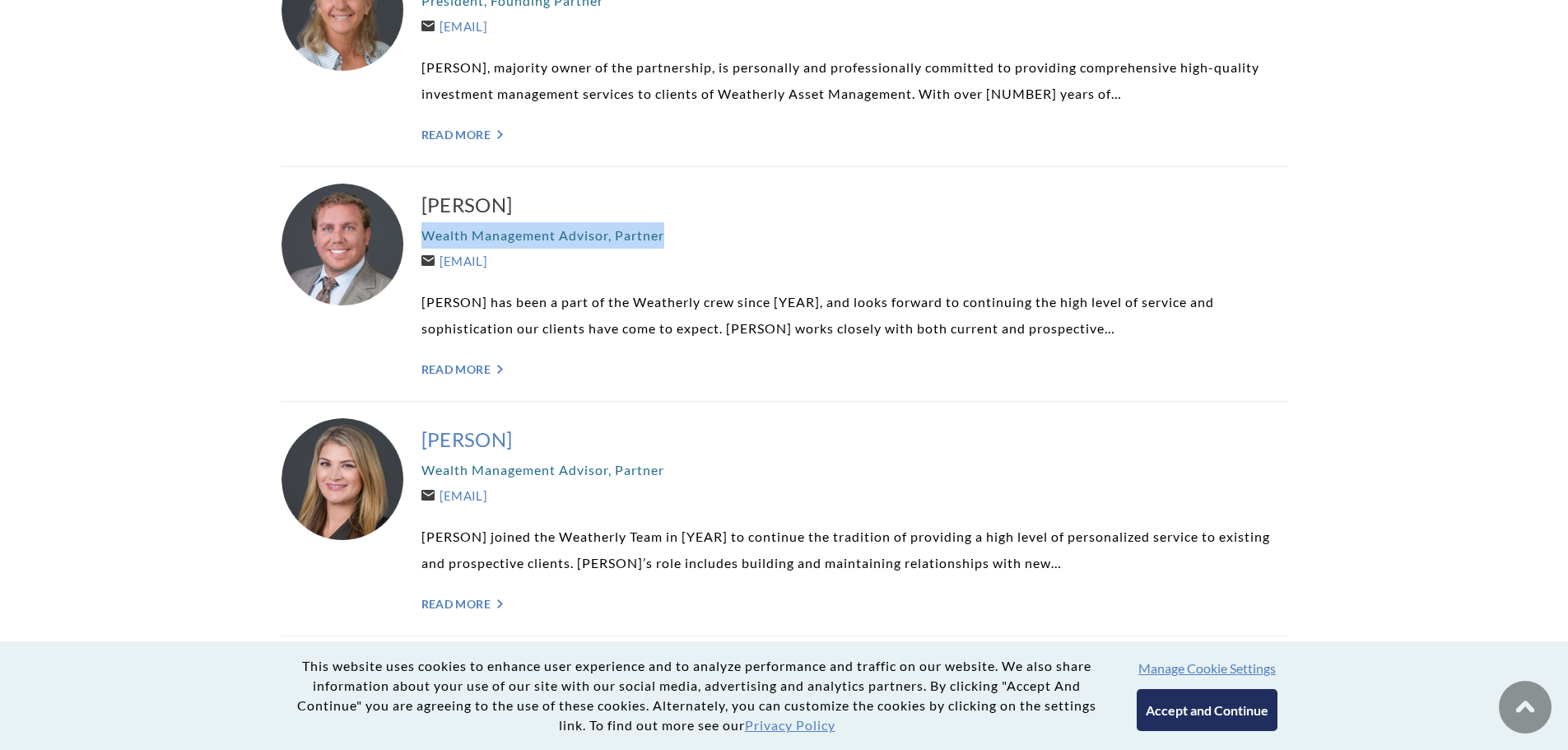 drag, startPoint x: 412, startPoint y: 435, endPoint x: 525, endPoint y: 440, distance: 113.11057 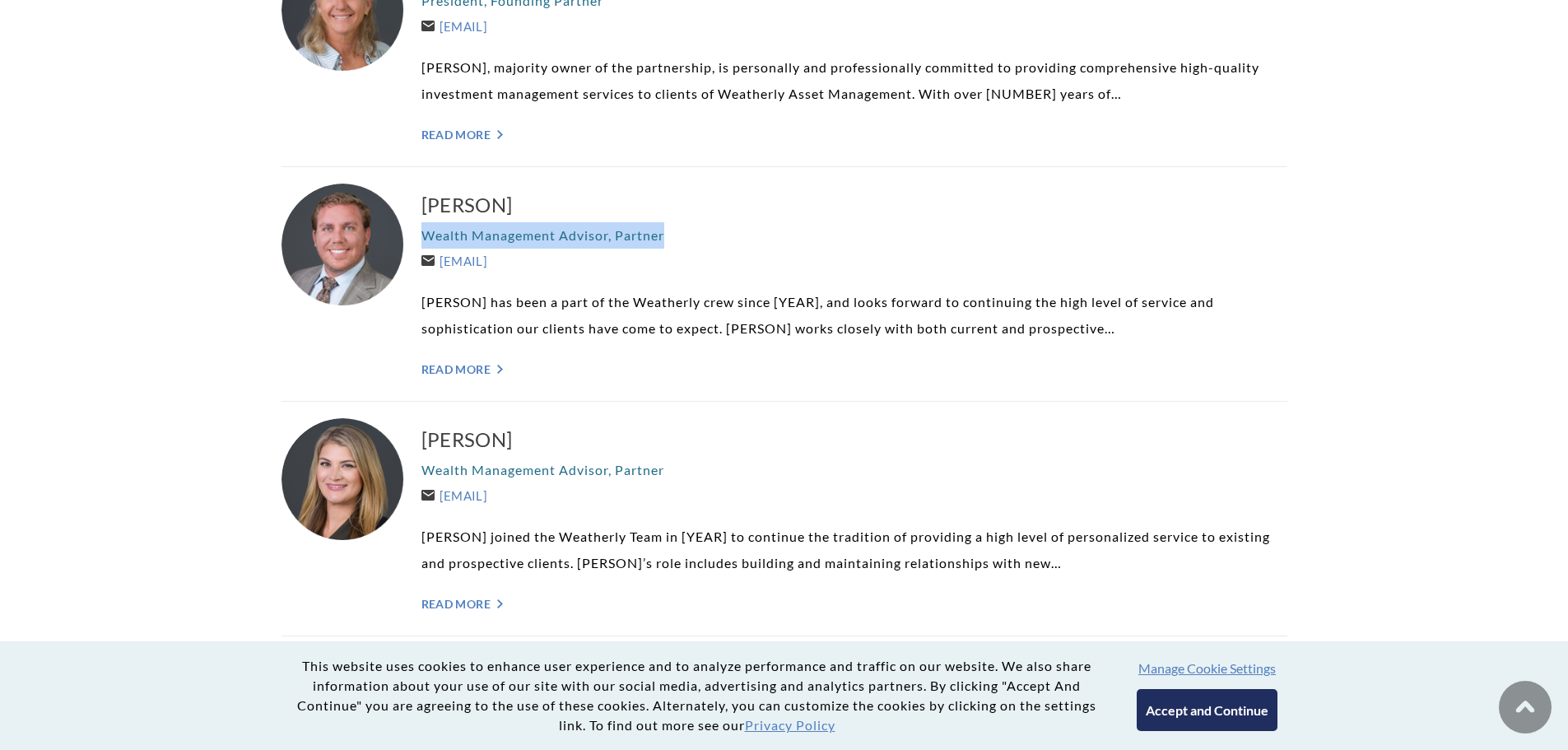 copy on "Kelli Burger" 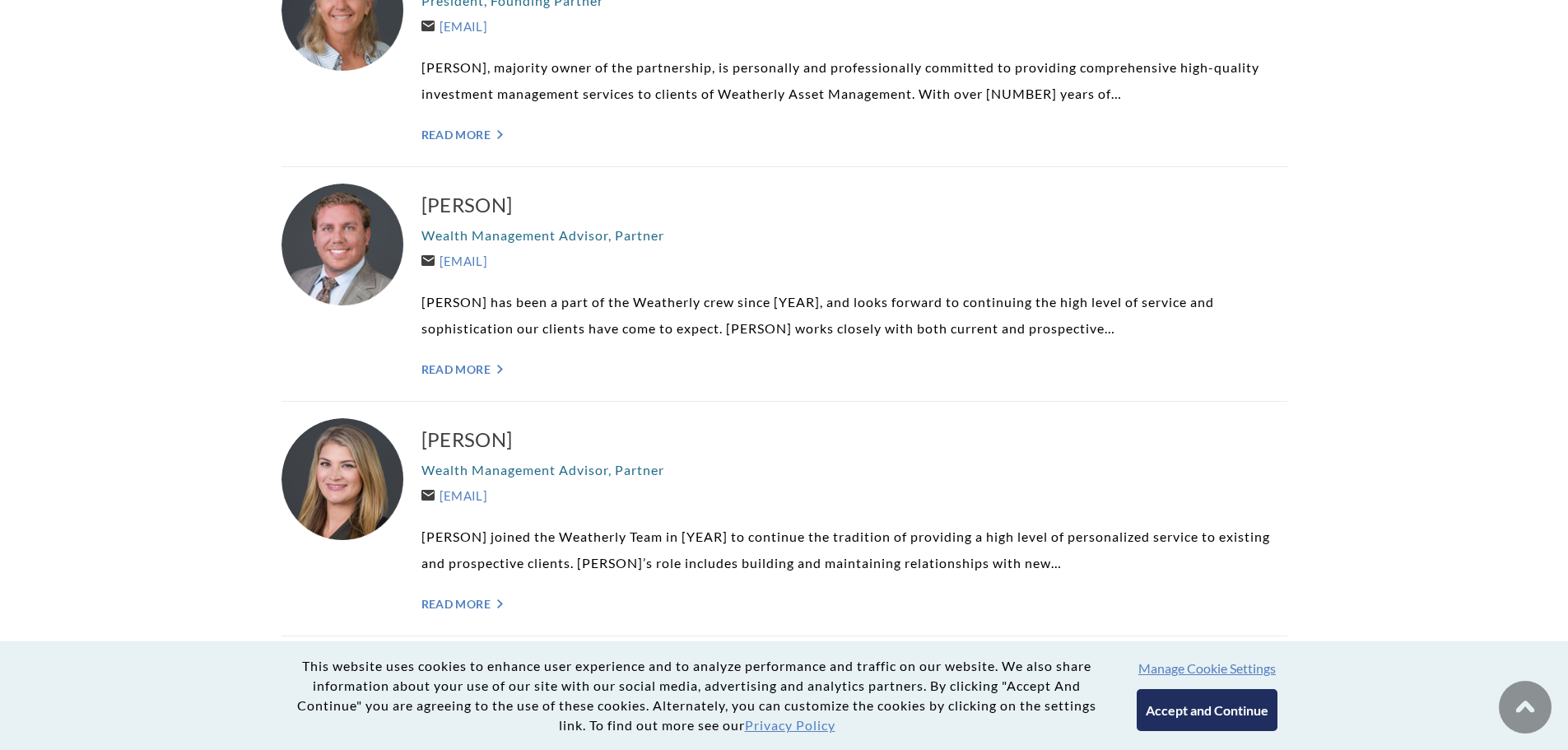 click on "Our Team
Through experience and continued education, our advisors are equipped to provide the high quality, highly customized services our clients require.
Carolyn P. Taylor
President, Founding Partner
Carolyn@WeatherlyAssetMgt.com
Carolyn P. Taylor, majority owner of the partnership, is personally and professionally committed to providing comprehensive high-quality investment management services to clients of Weatherly Asset Management. With over 30 years of…
Read More
">
Brent Armstrong, CFP®
Wealth Management Advisor, Partner
Brent@WeatherlyAssetMgt.com
Read More
">
">" at bounding box center (784, 1903) 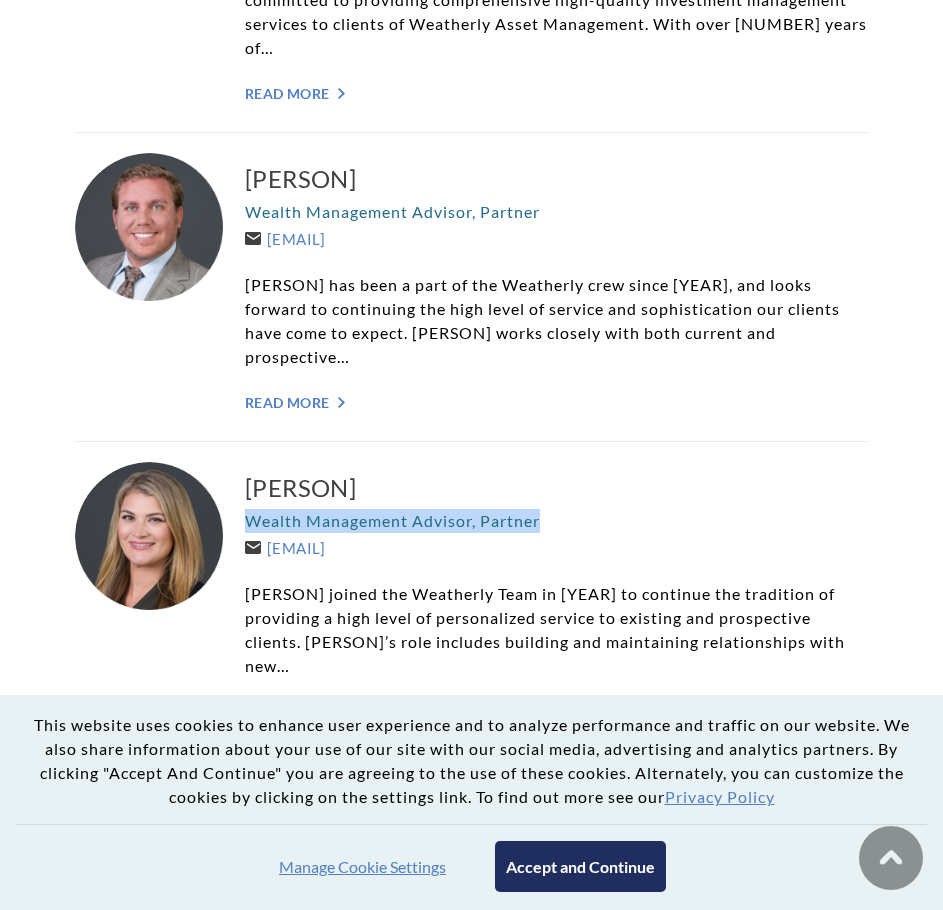 drag, startPoint x: 551, startPoint y: 496, endPoint x: 245, endPoint y: 496, distance: 306 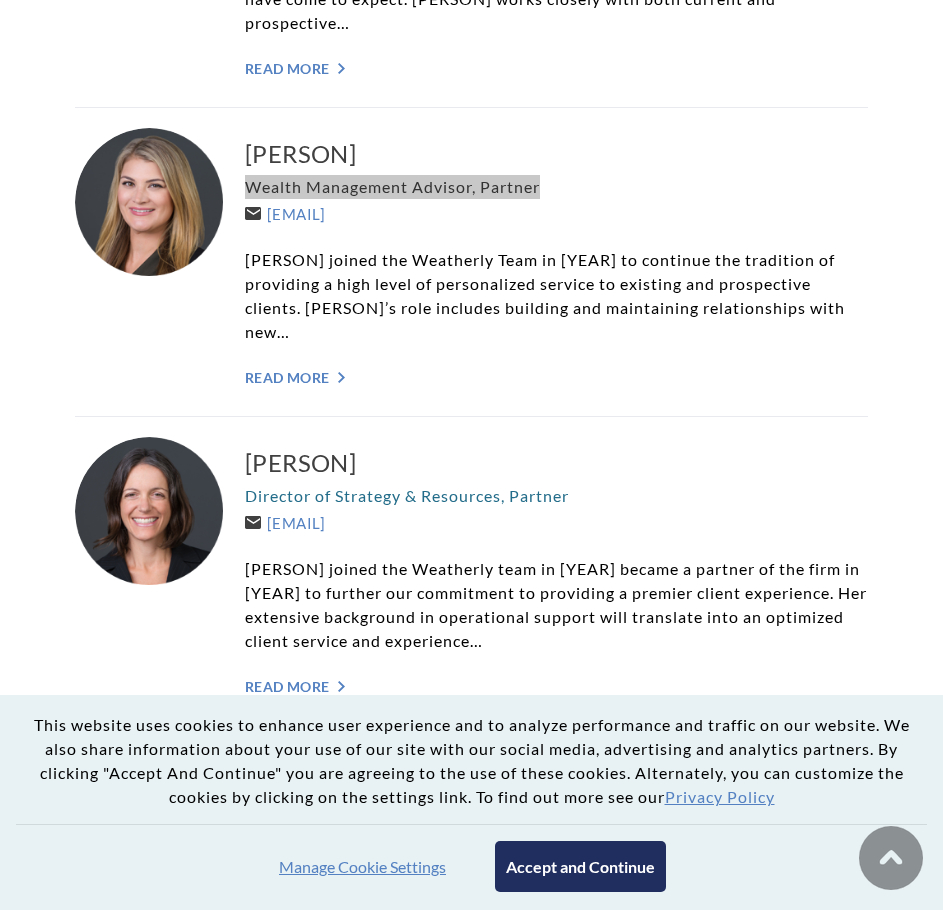 scroll, scrollTop: 1418, scrollLeft: 0, axis: vertical 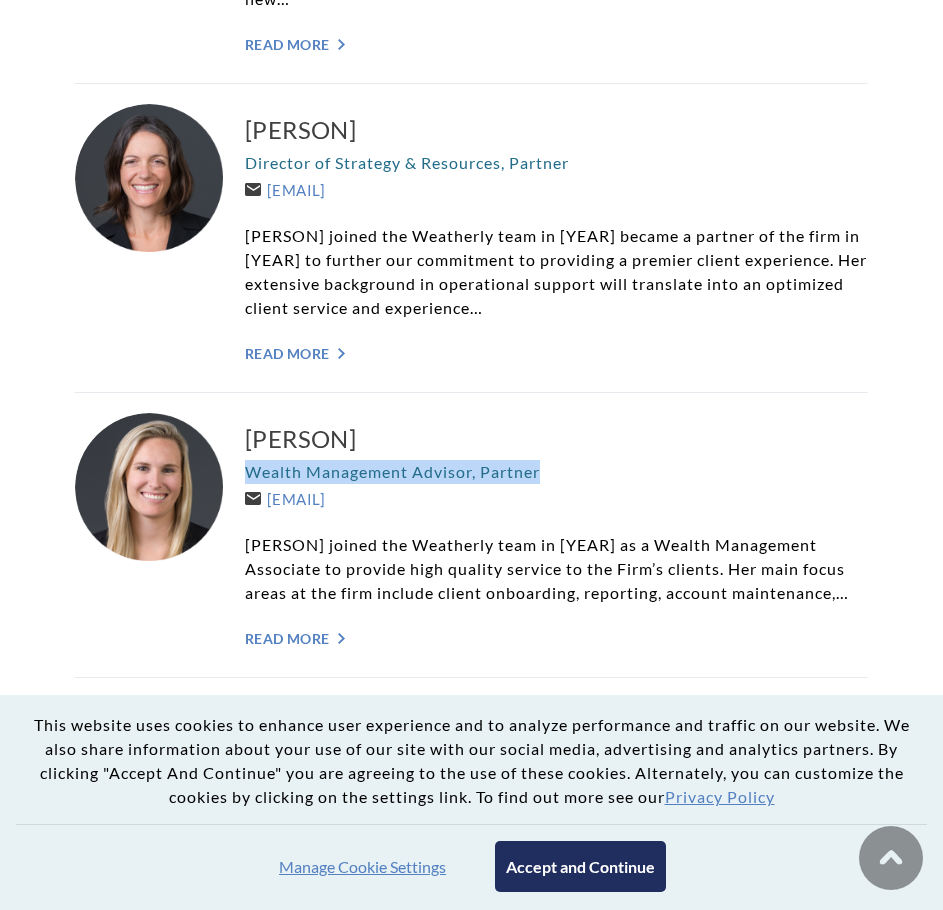 drag, startPoint x: 554, startPoint y: 423, endPoint x: 241, endPoint y: 418, distance: 313.03995 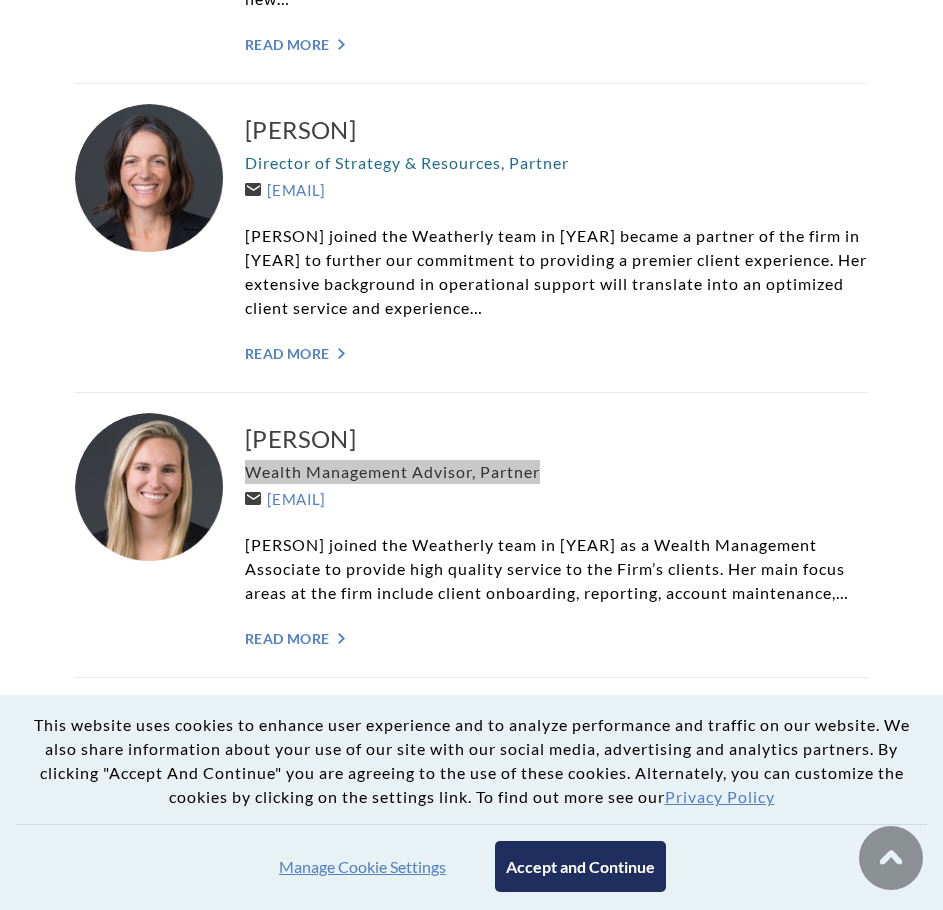scroll, scrollTop: 1751, scrollLeft: 0, axis: vertical 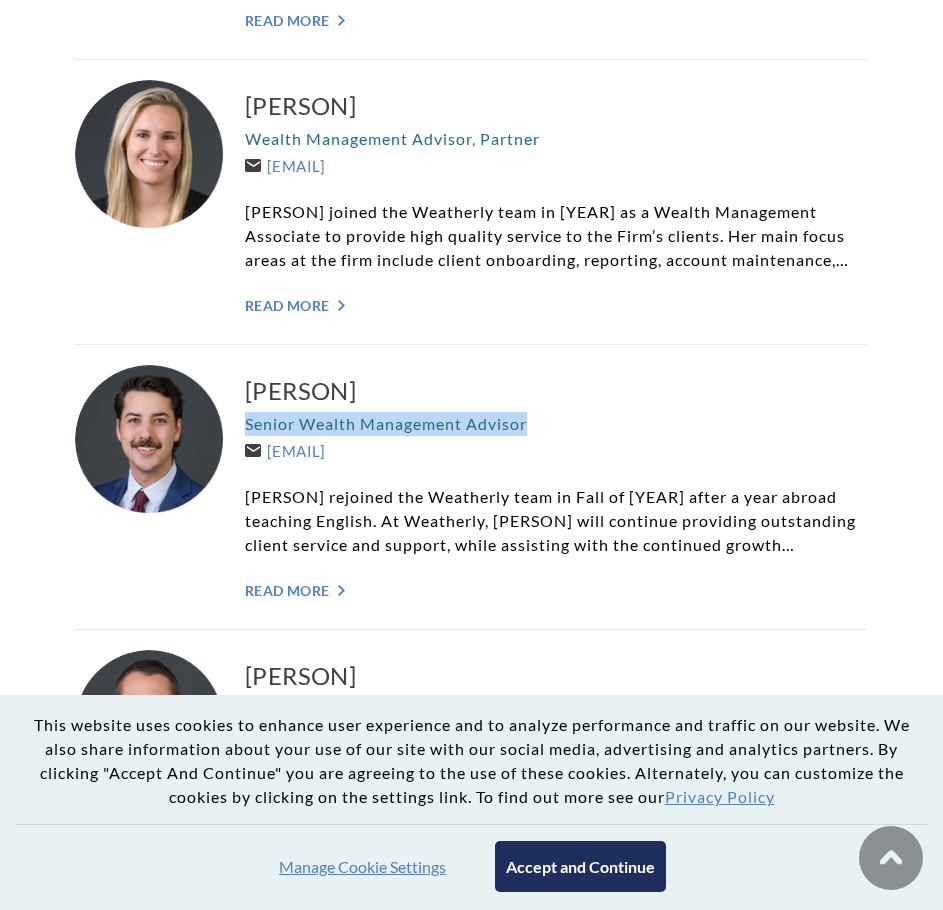drag, startPoint x: 558, startPoint y: 373, endPoint x: 246, endPoint y: 375, distance: 312.0064 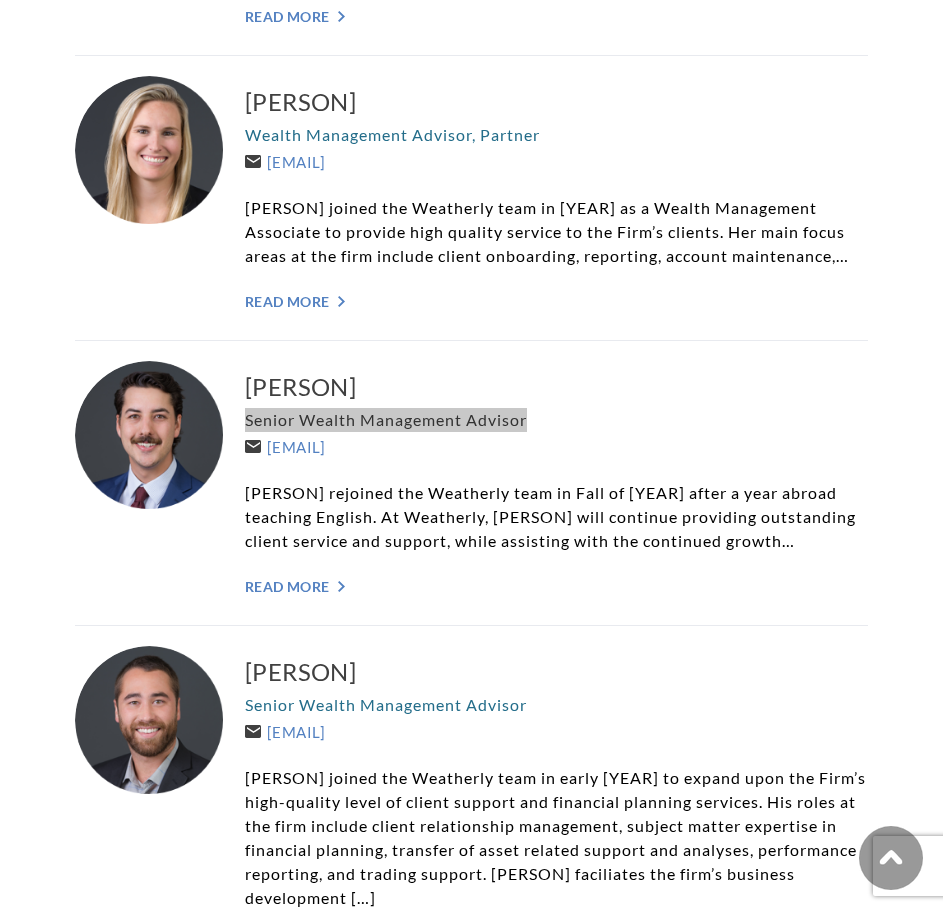 scroll, scrollTop: 1751, scrollLeft: 0, axis: vertical 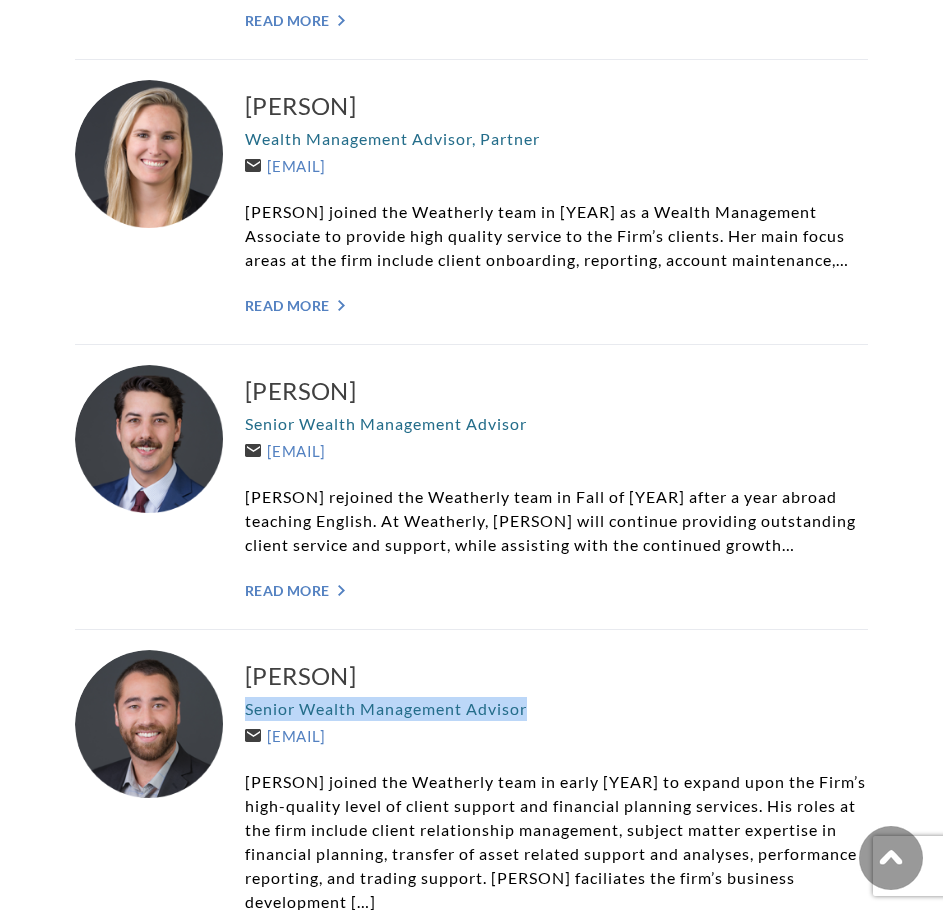 drag, startPoint x: 542, startPoint y: 696, endPoint x: 238, endPoint y: 680, distance: 304.42078 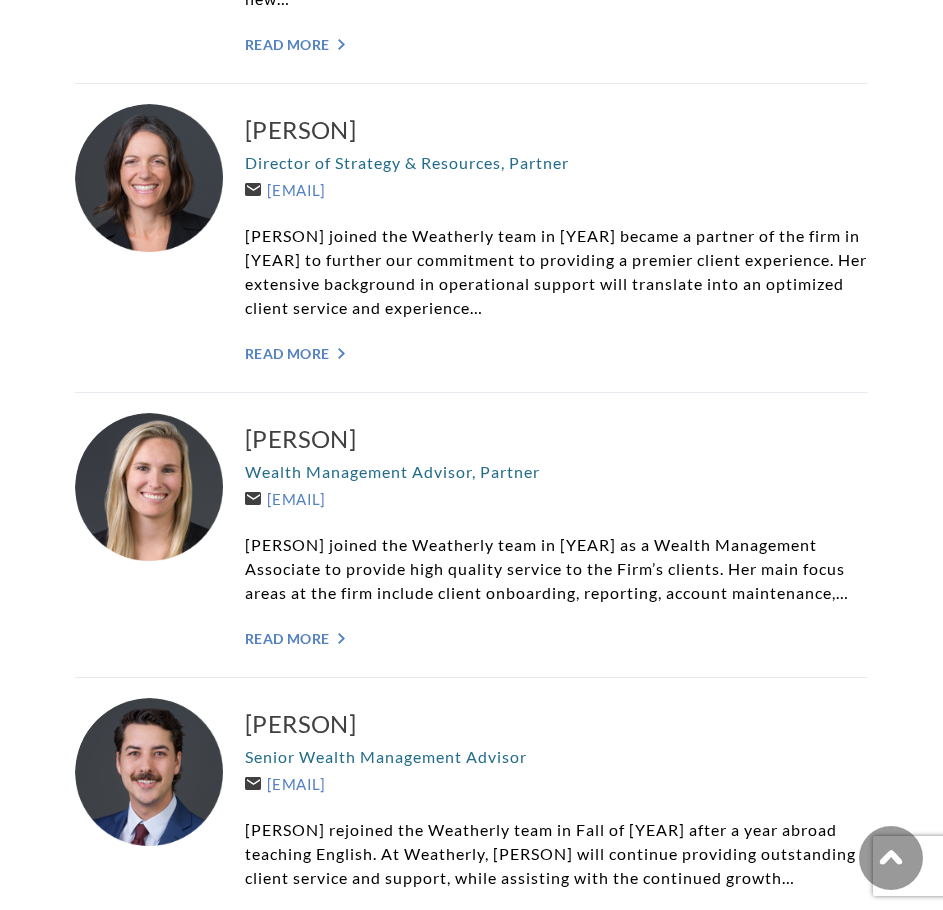 scroll, scrollTop: 1085, scrollLeft: 0, axis: vertical 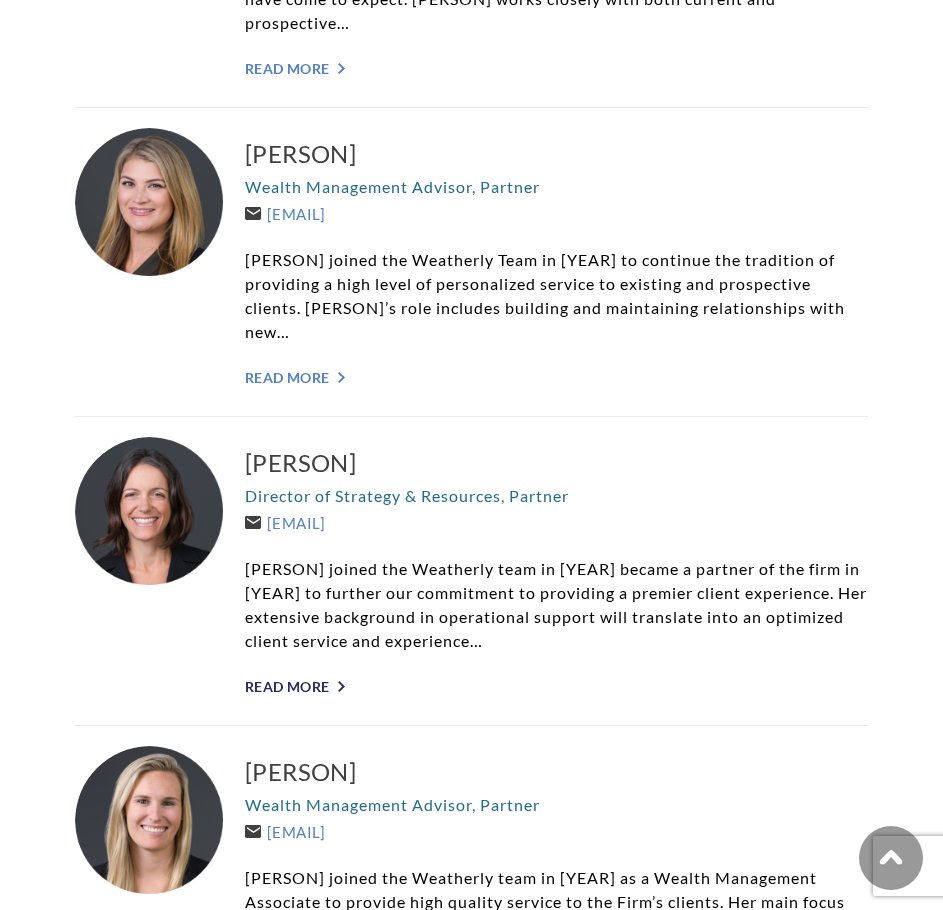 click on "Read More
">" at bounding box center (556, 686) 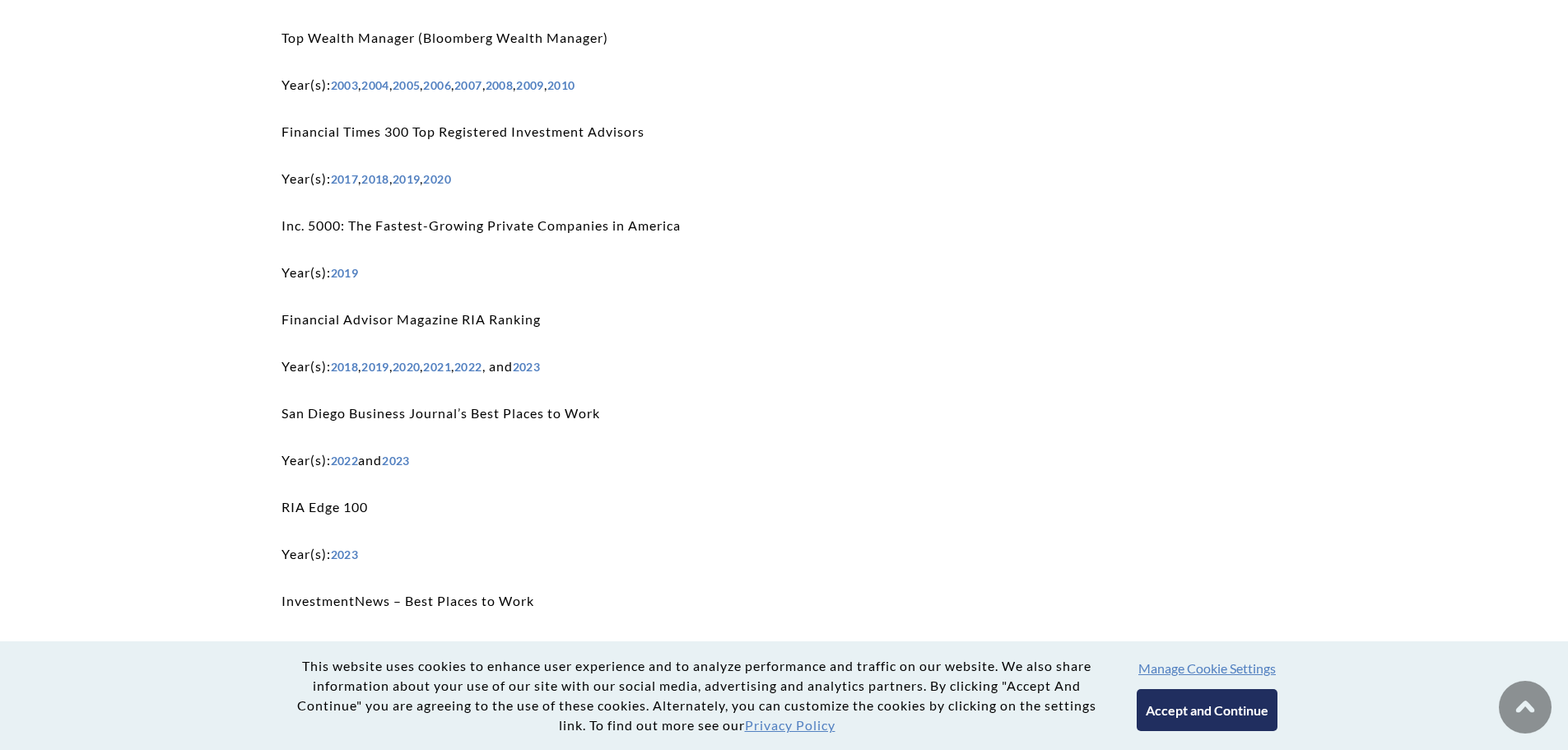 scroll, scrollTop: 3567, scrollLeft: 0, axis: vertical 